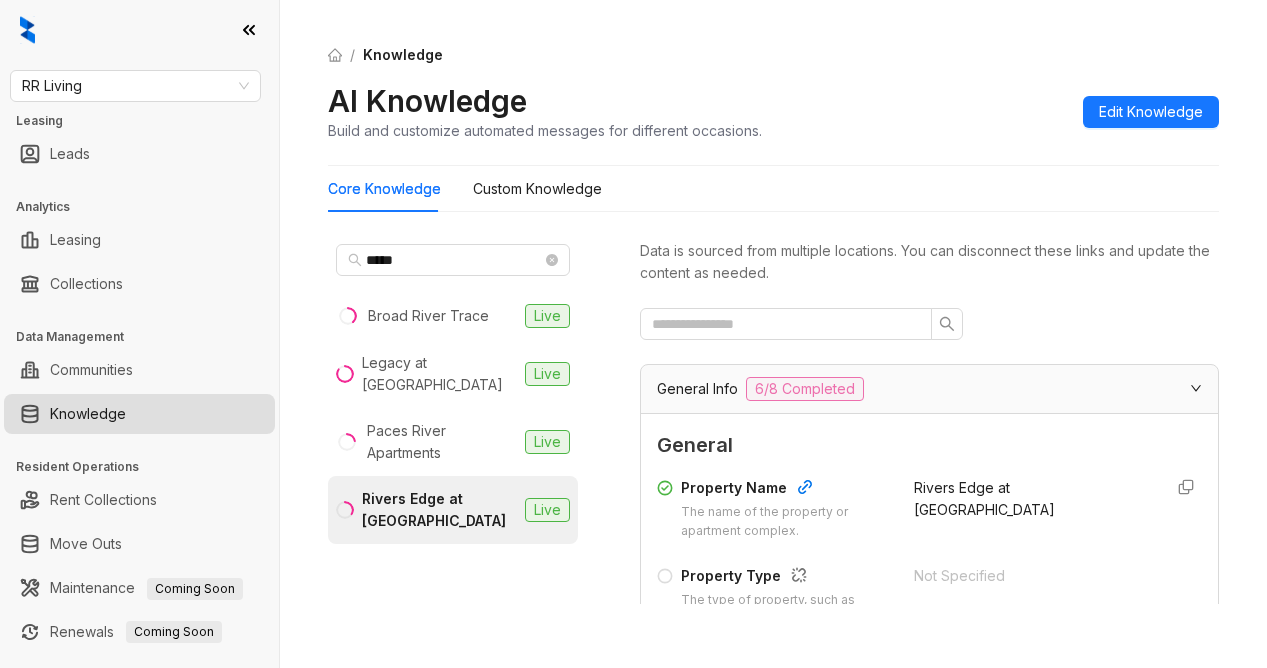 scroll, scrollTop: 0, scrollLeft: 0, axis: both 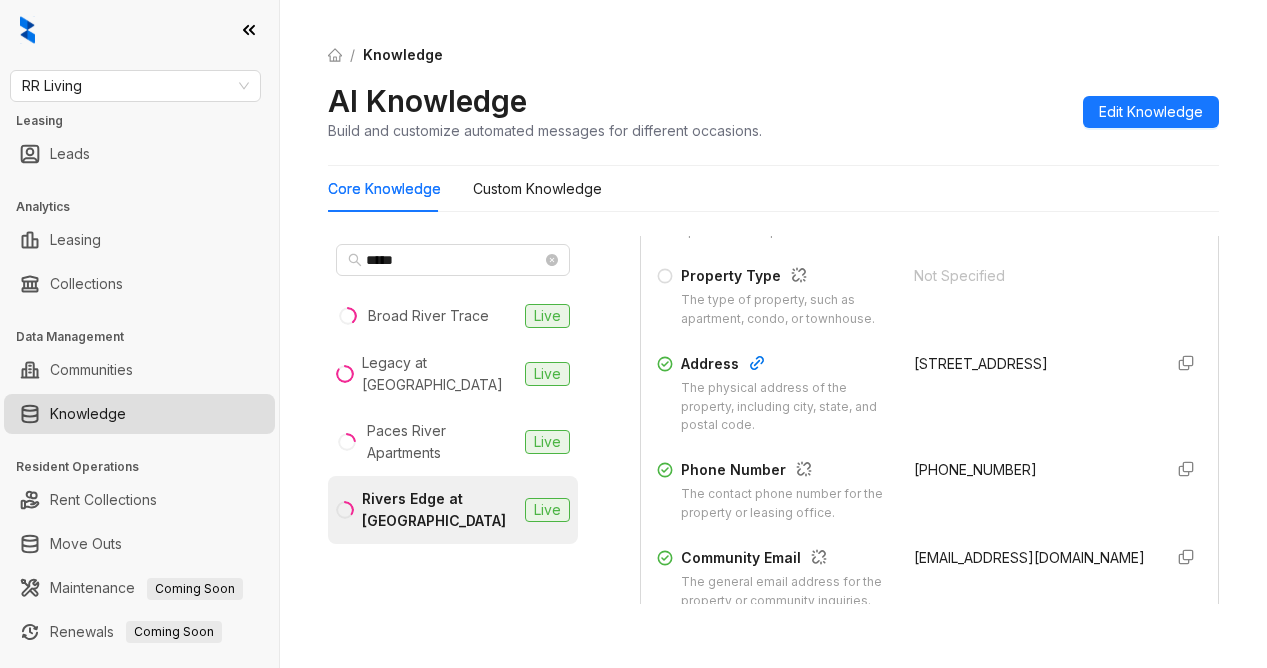 drag, startPoint x: 0, startPoint y: 0, endPoint x: 891, endPoint y: 75, distance: 894.151 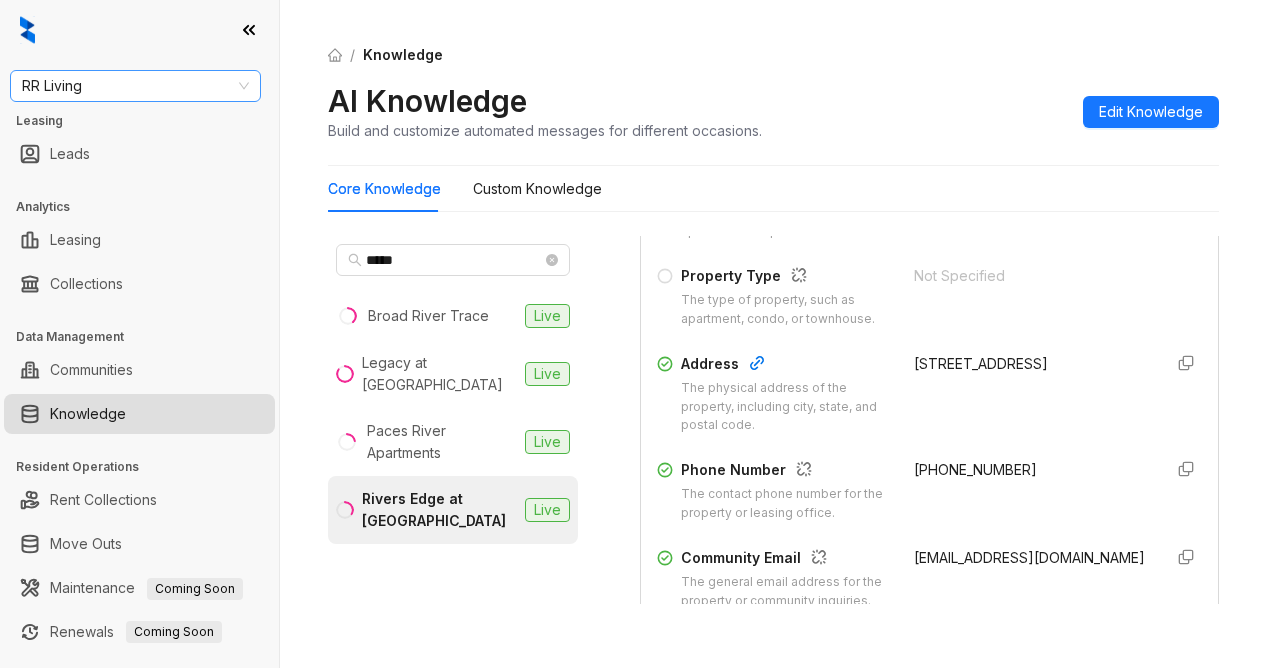 click on "RR Living" at bounding box center (135, 86) 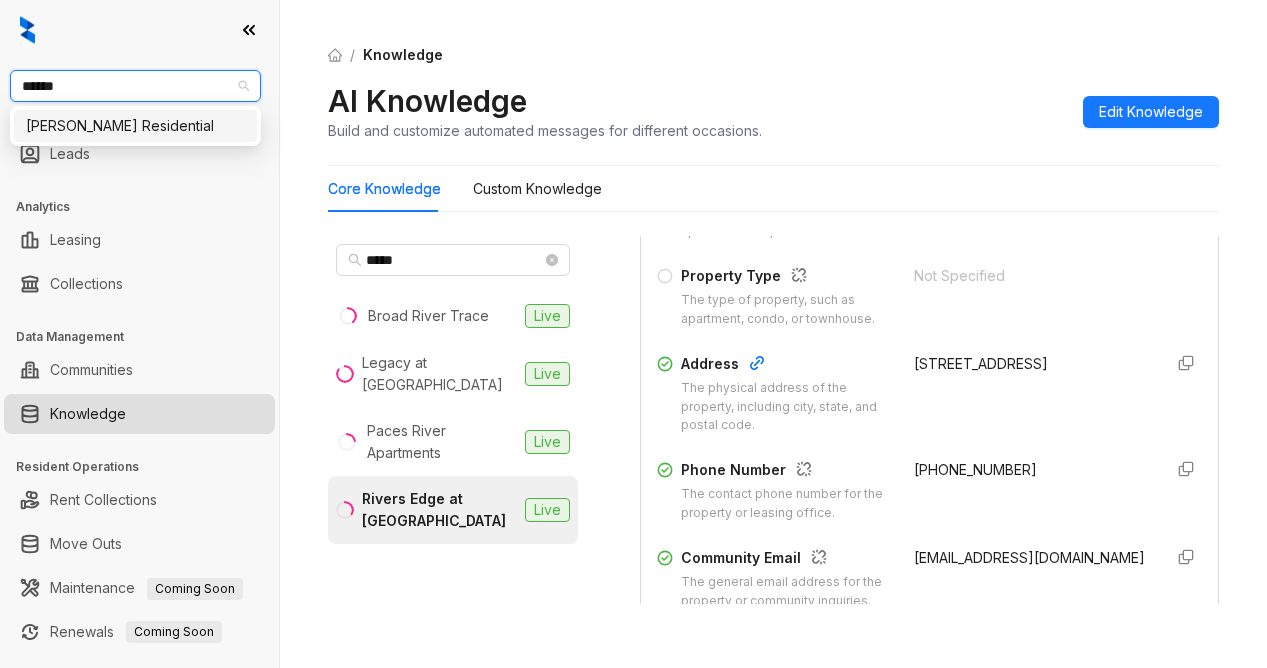 type on "*******" 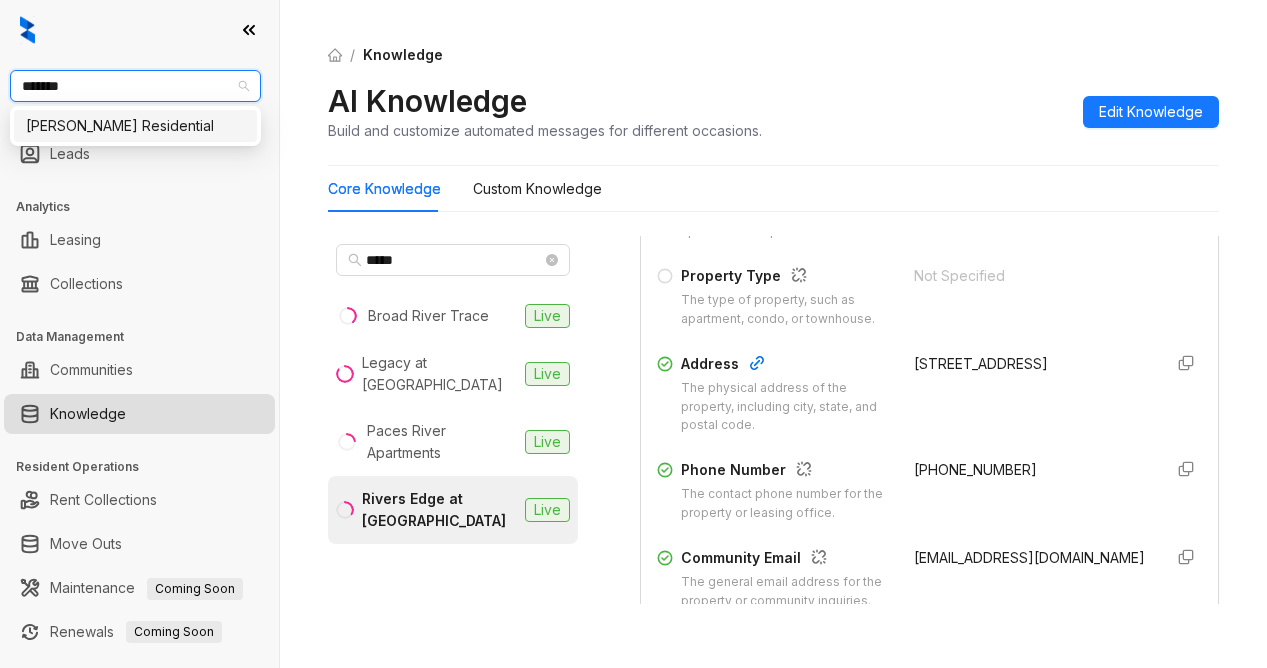 click on "Griffis Residential" at bounding box center (135, 126) 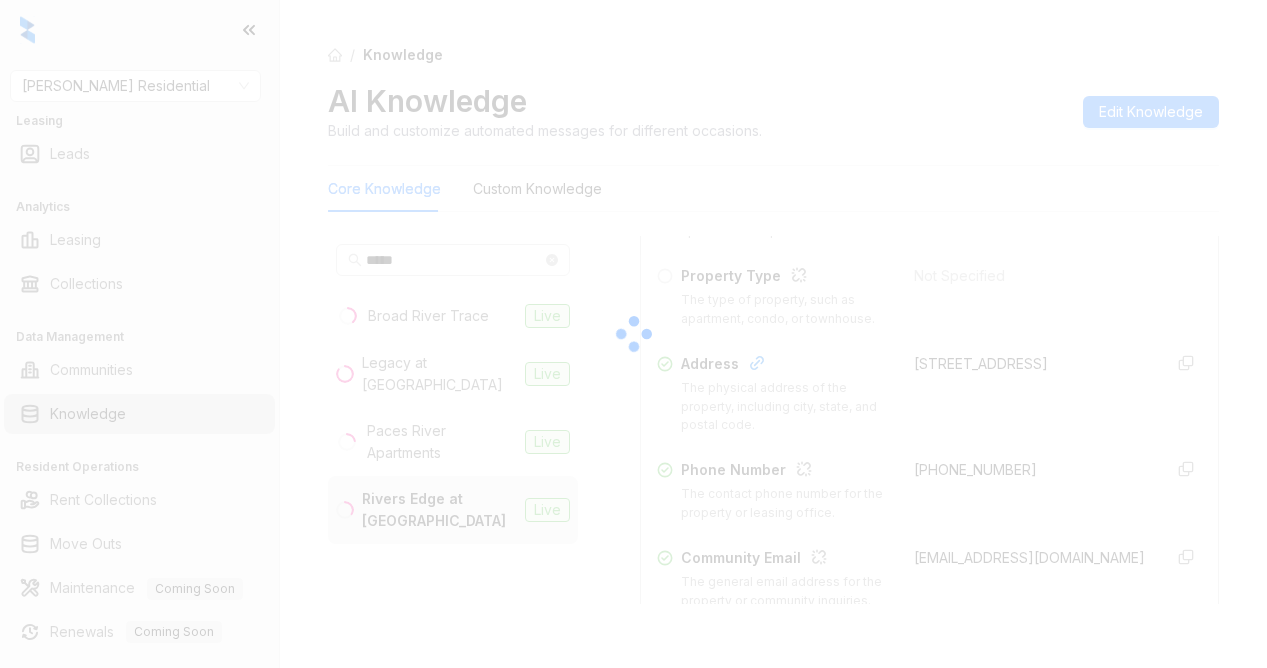 click at bounding box center (633, 334) 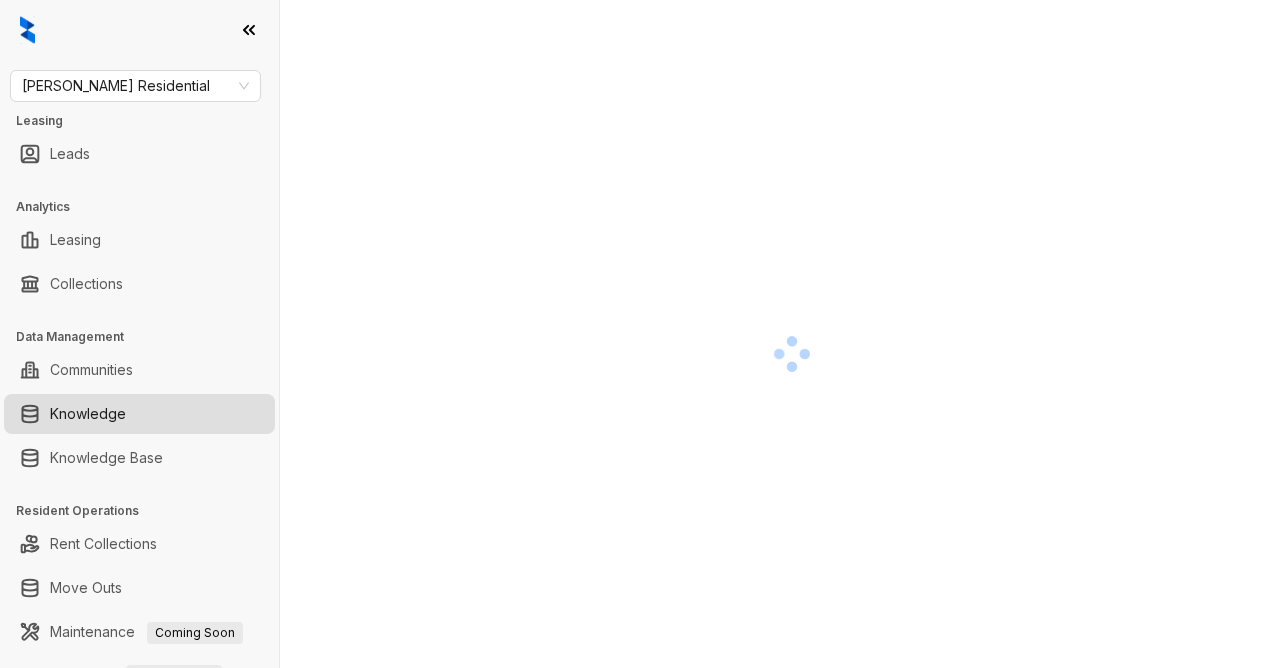 scroll, scrollTop: 0, scrollLeft: 0, axis: both 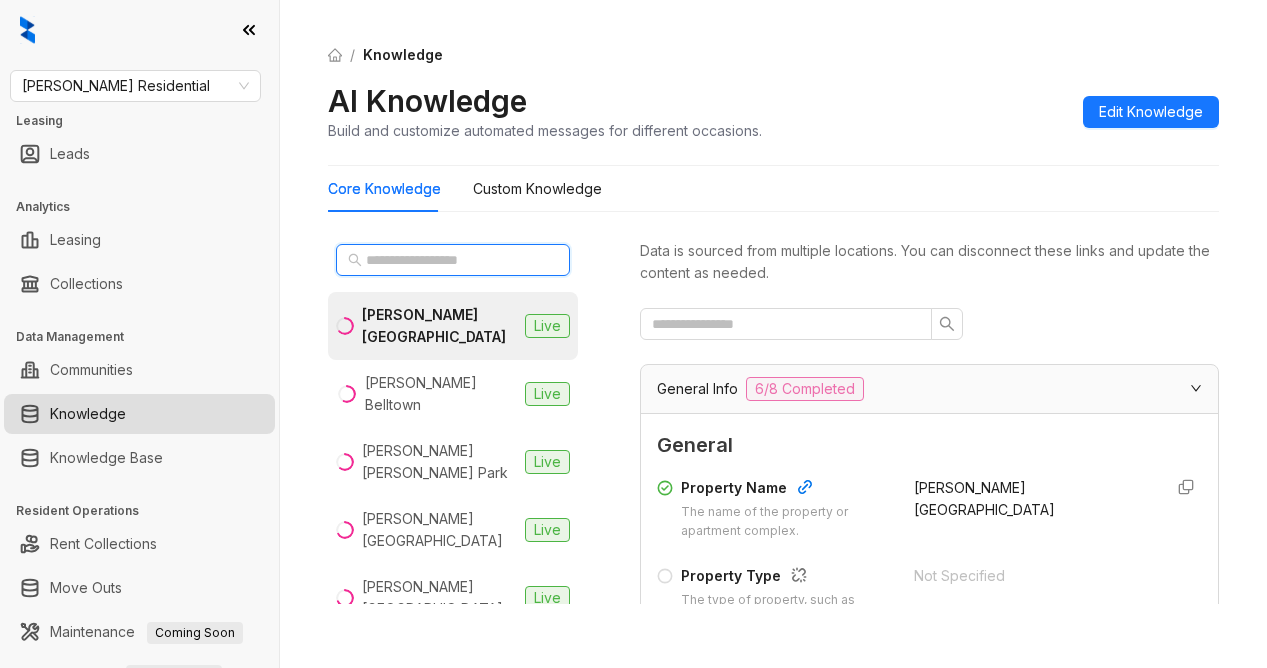 click at bounding box center [454, 260] 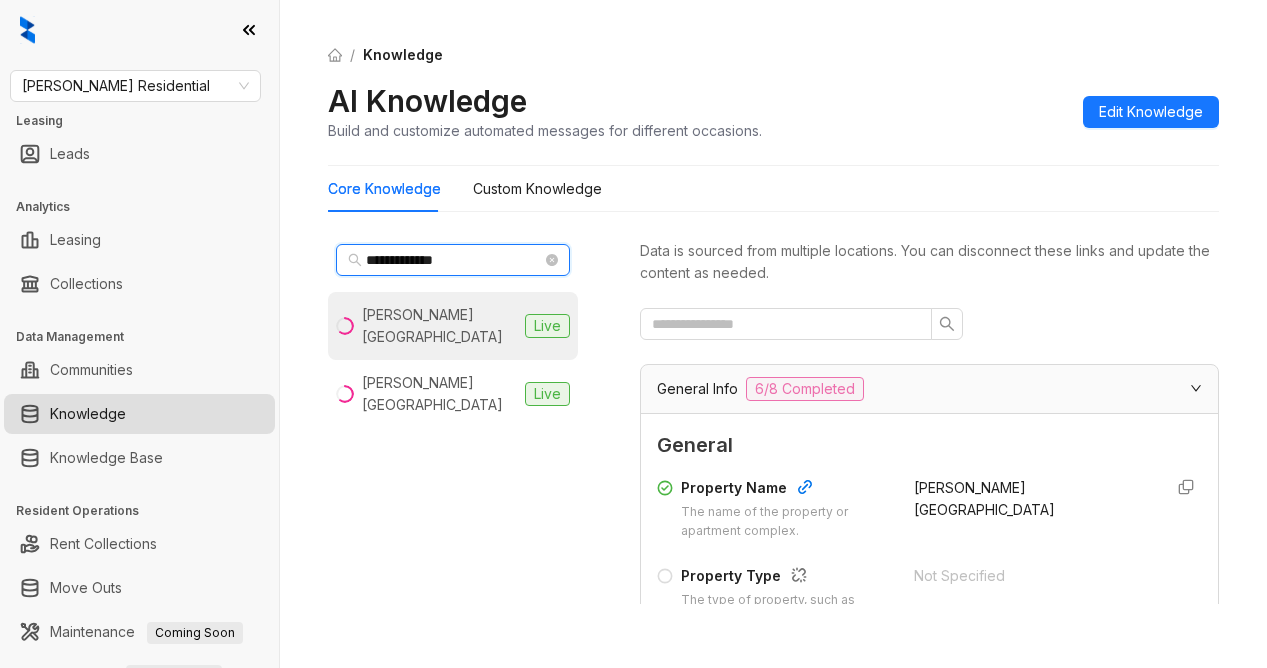 type on "**********" 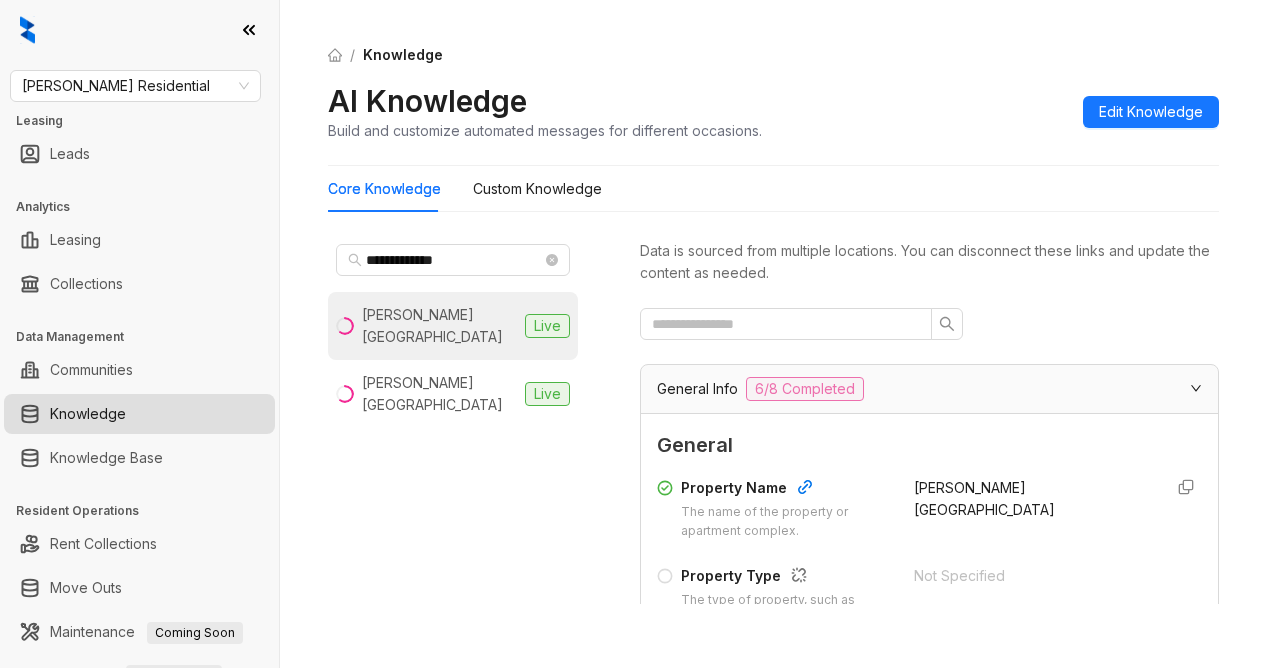 click on "Griffis North Creek" at bounding box center (439, 326) 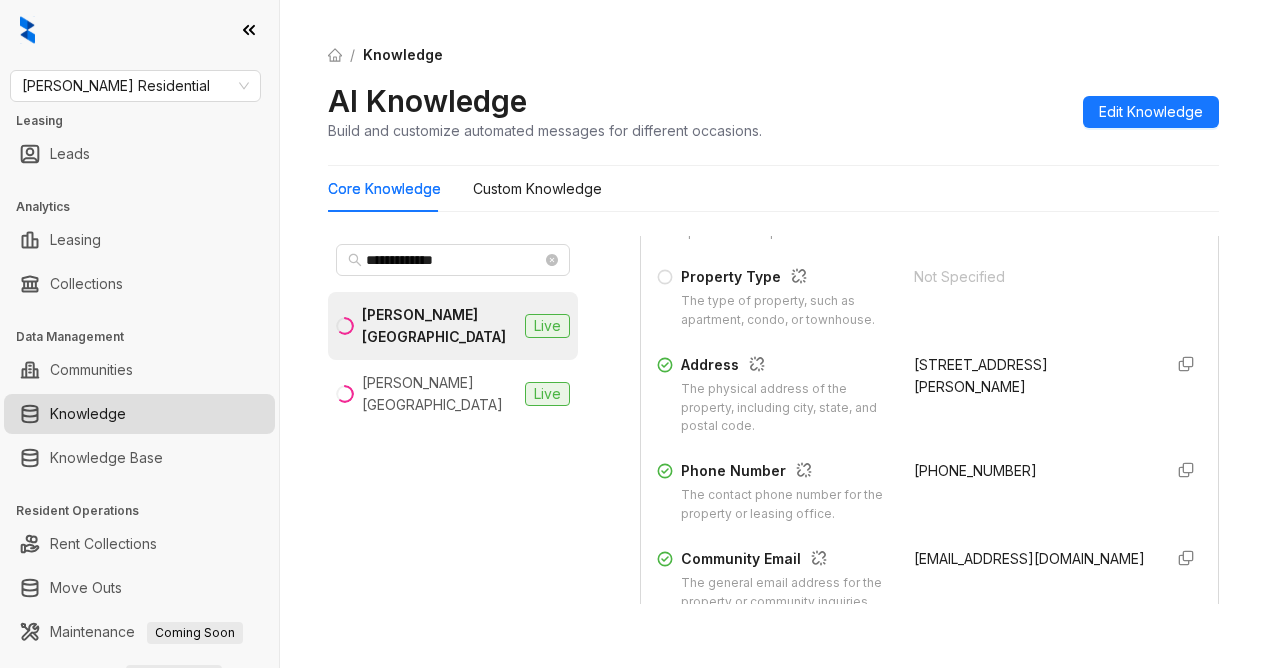 scroll, scrollTop: 300, scrollLeft: 0, axis: vertical 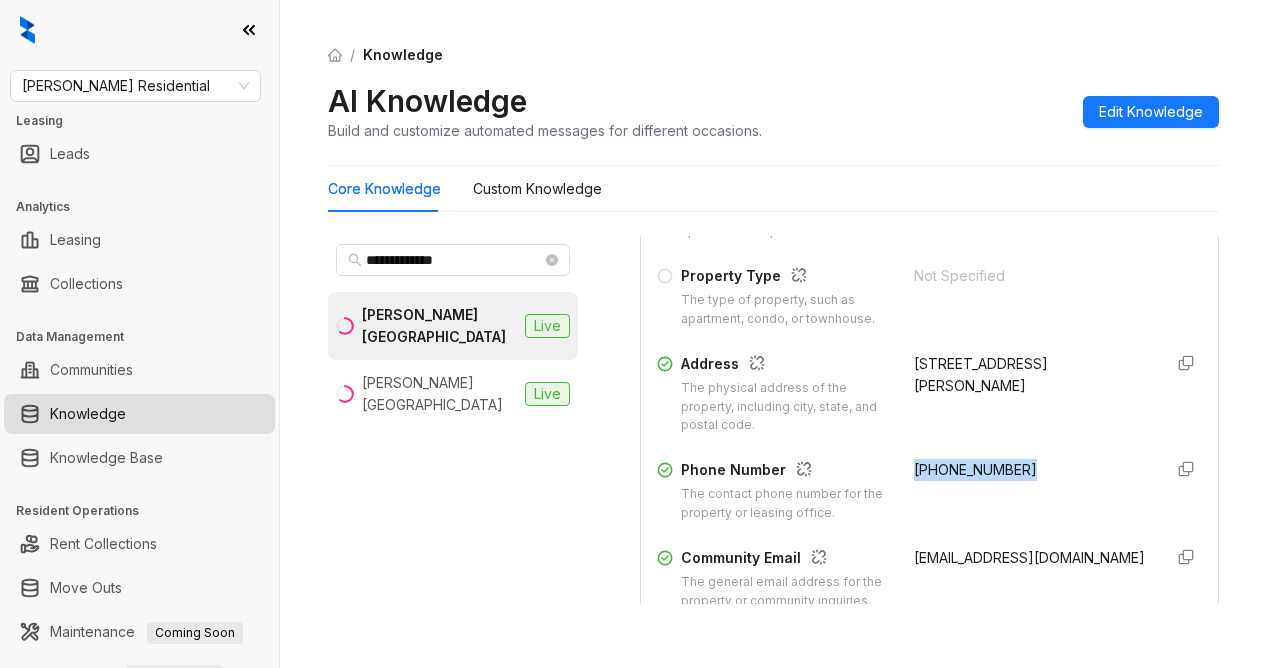 drag, startPoint x: 891, startPoint y: 482, endPoint x: 1070, endPoint y: 490, distance: 179.17868 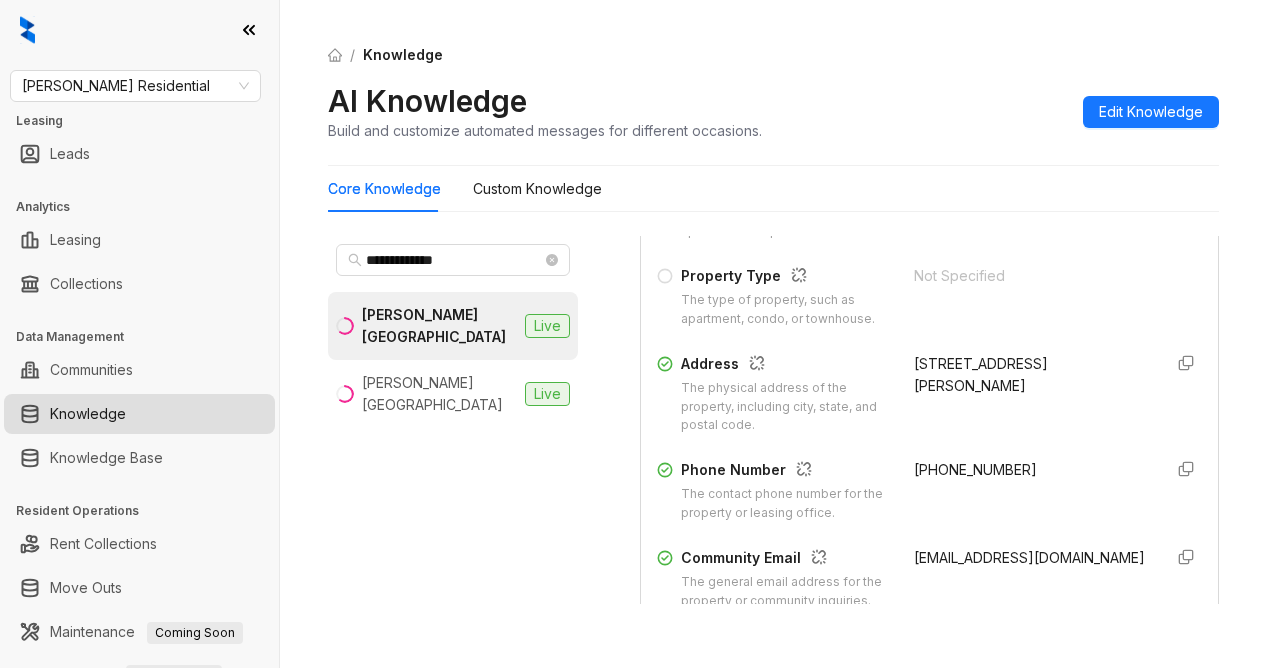click on "/  Knowledge" at bounding box center (773, 55) 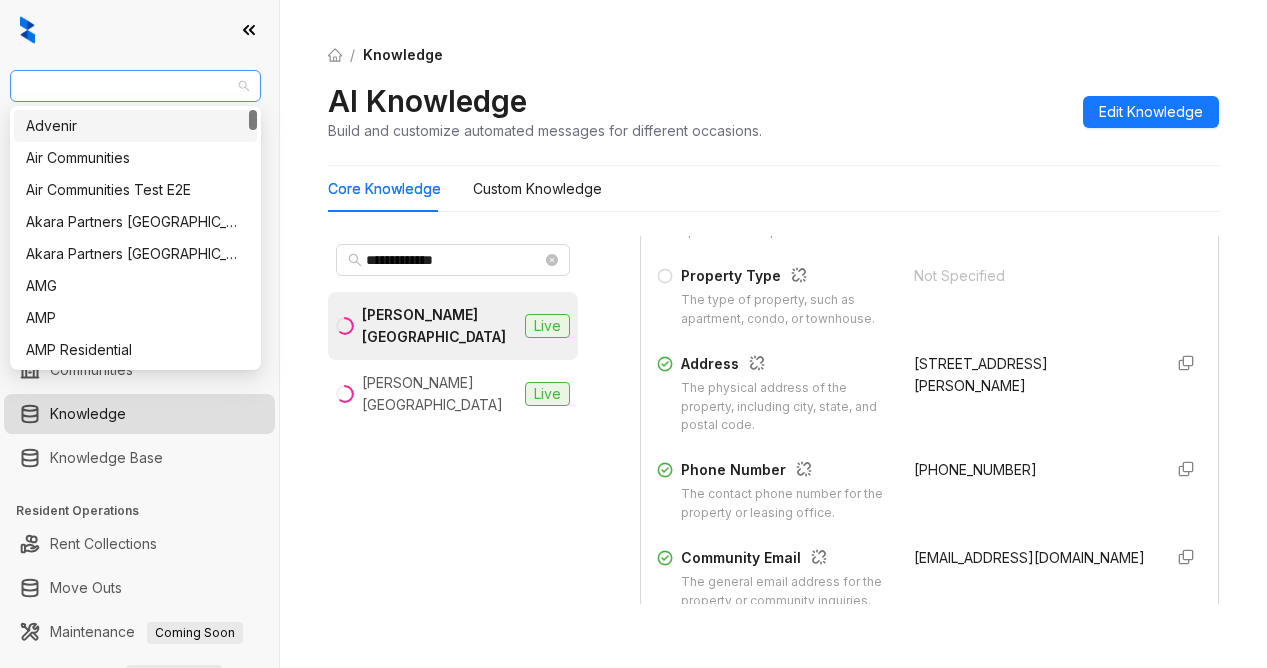 click on "Griffis Residential" at bounding box center (135, 86) 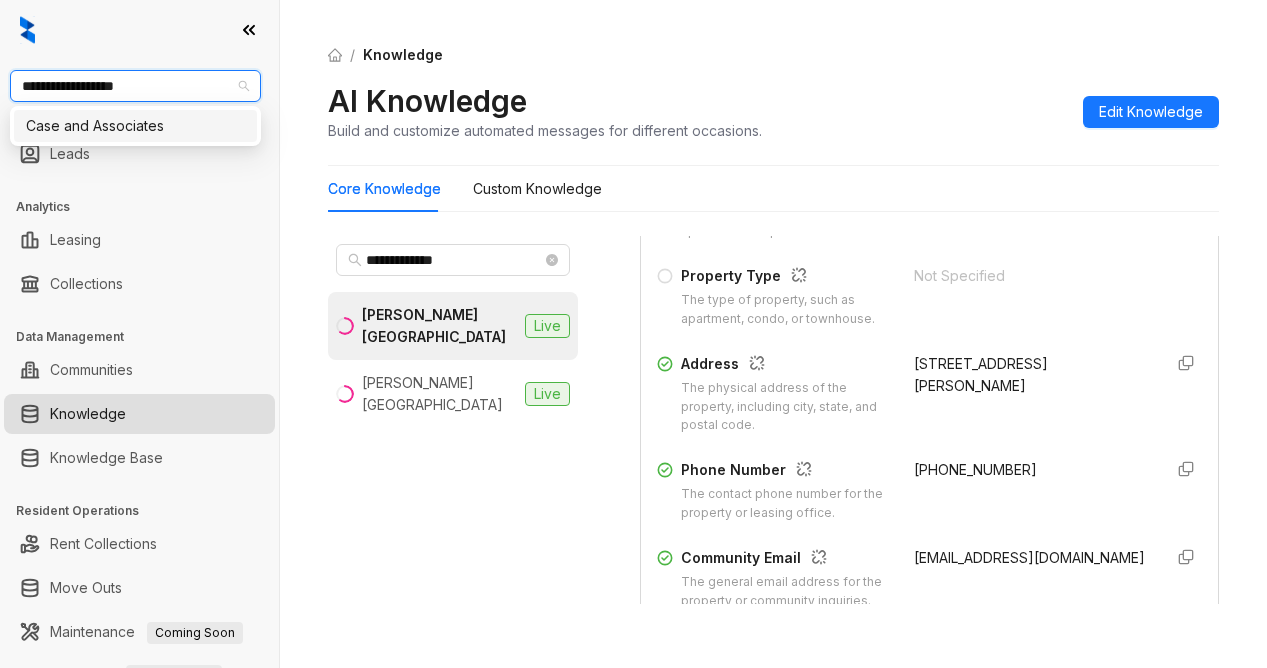 type on "**********" 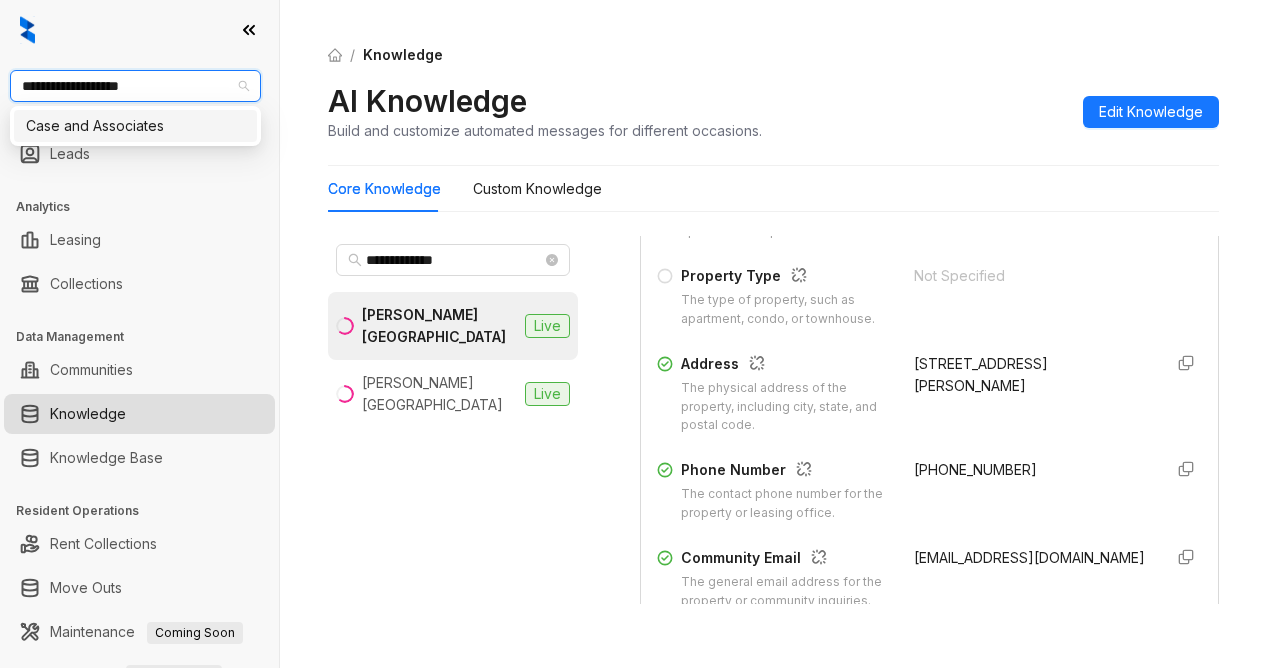 click on "Case and Associates" at bounding box center (135, 126) 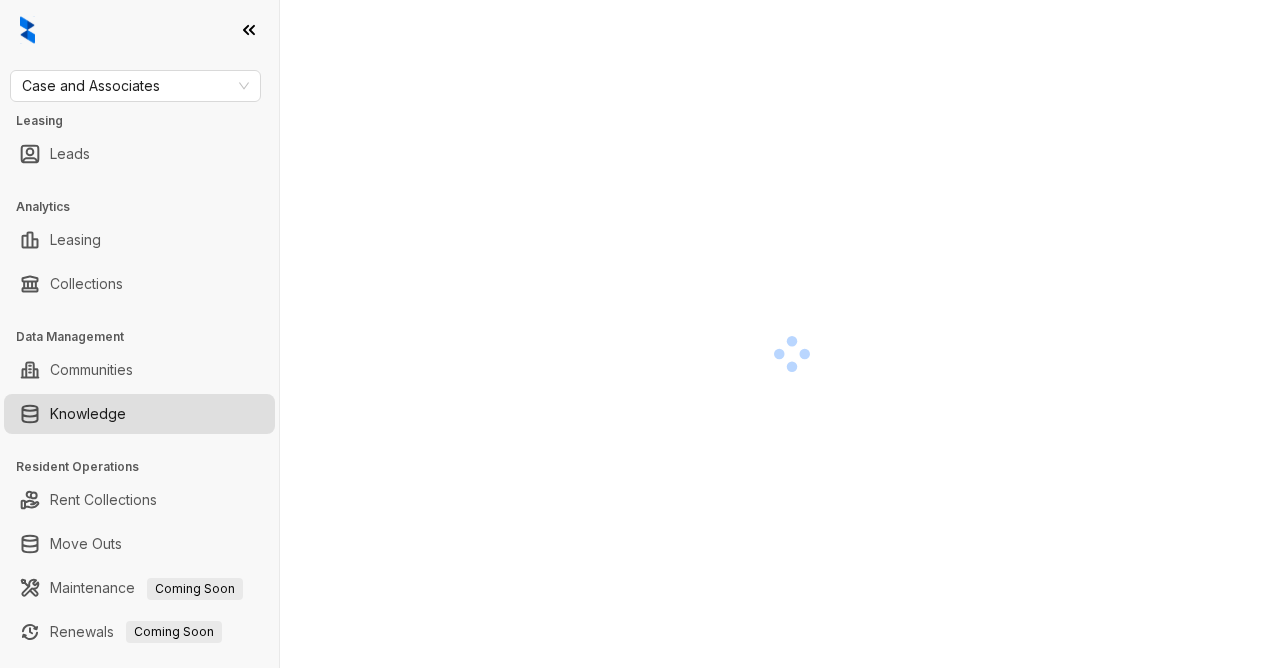 scroll, scrollTop: 0, scrollLeft: 0, axis: both 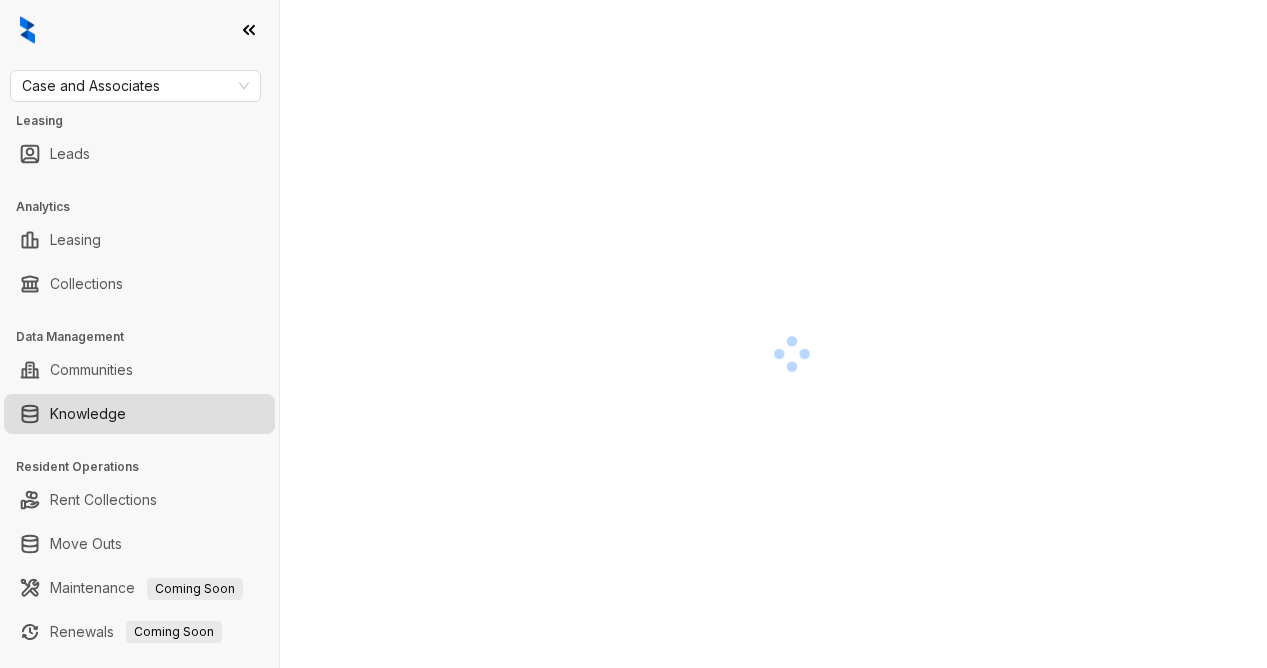 drag, startPoint x: 796, startPoint y: 138, endPoint x: 794, endPoint y: 150, distance: 12.165525 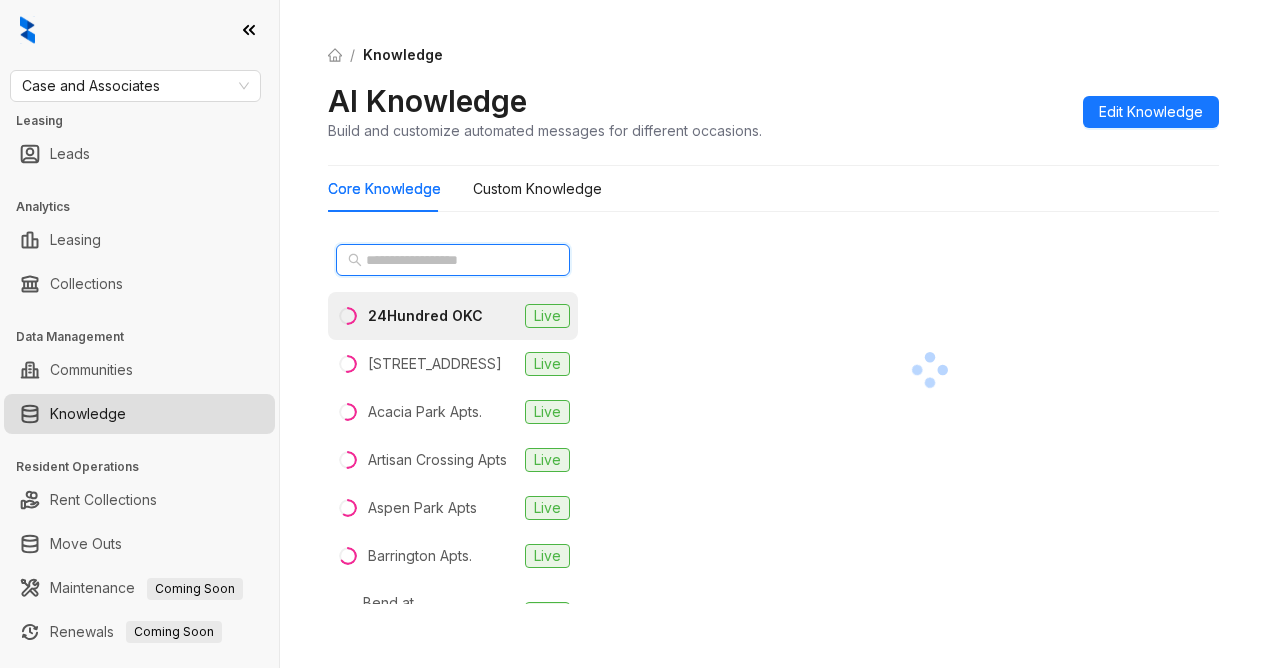 click at bounding box center (454, 260) 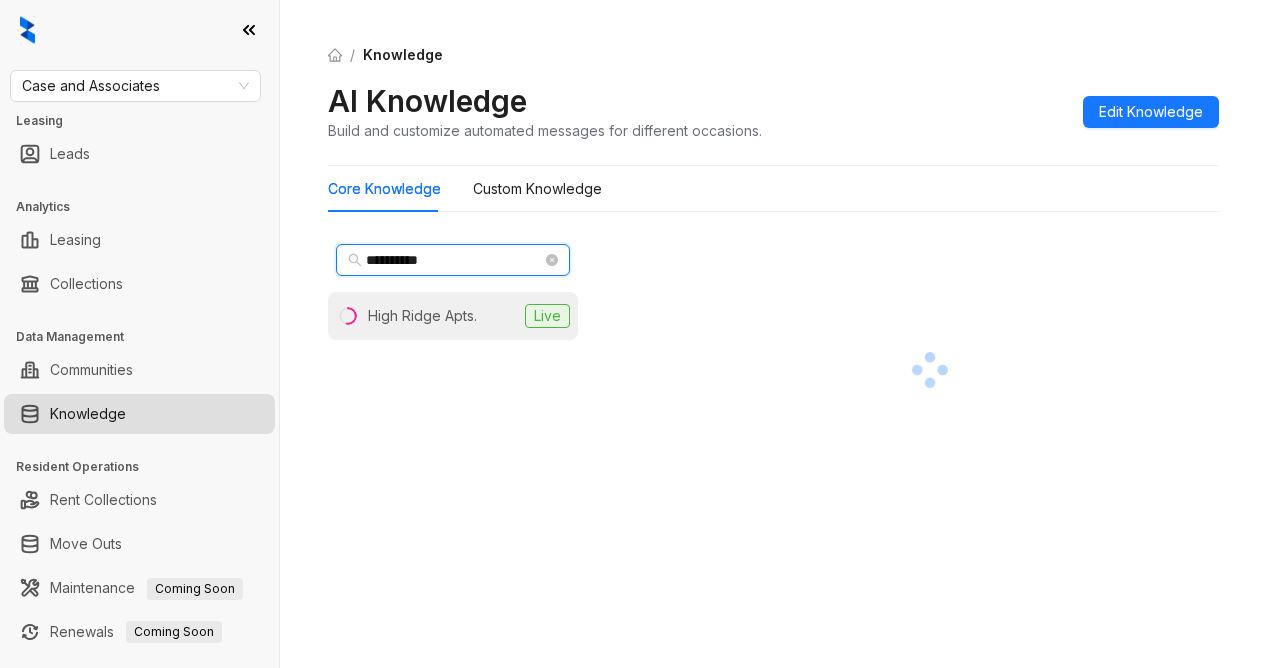 type on "**********" 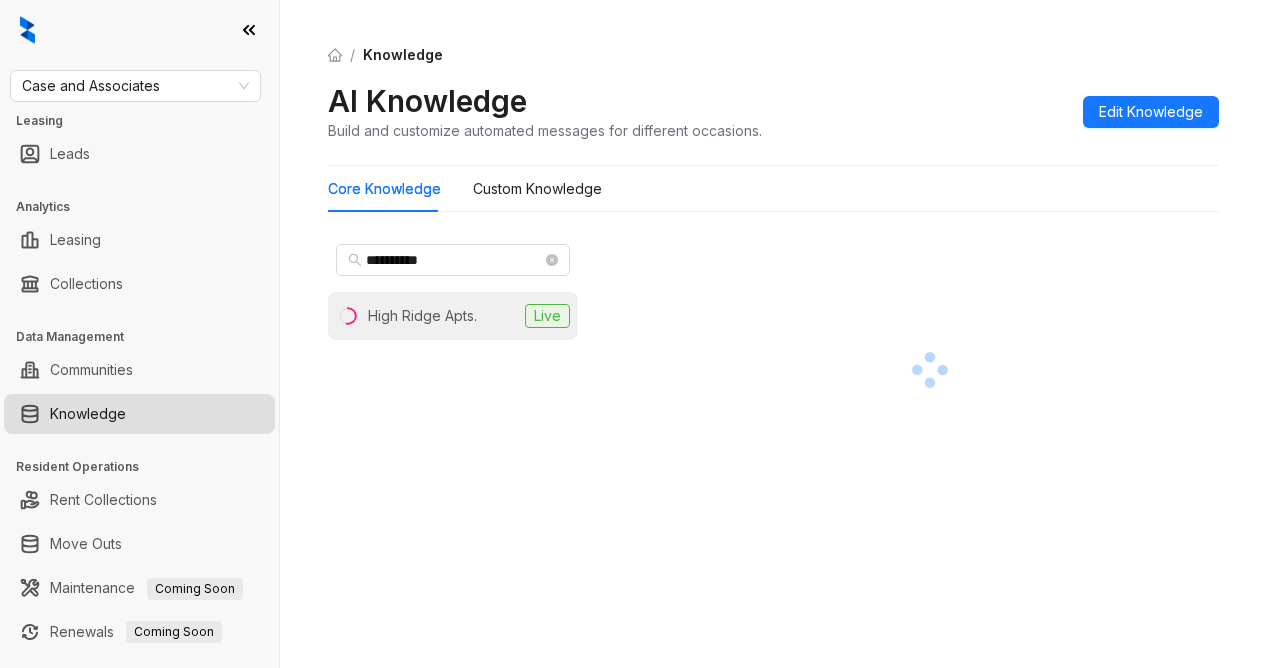 drag, startPoint x: 443, startPoint y: 314, endPoint x: 444, endPoint y: 304, distance: 10.049875 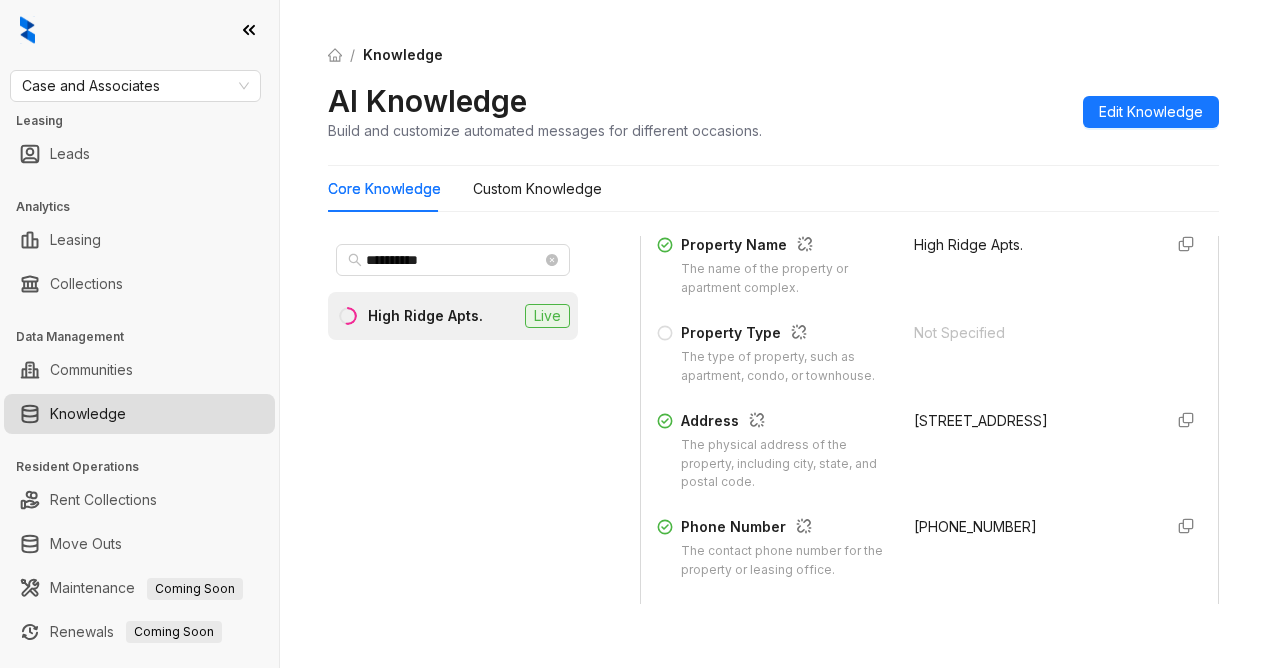 scroll, scrollTop: 300, scrollLeft: 0, axis: vertical 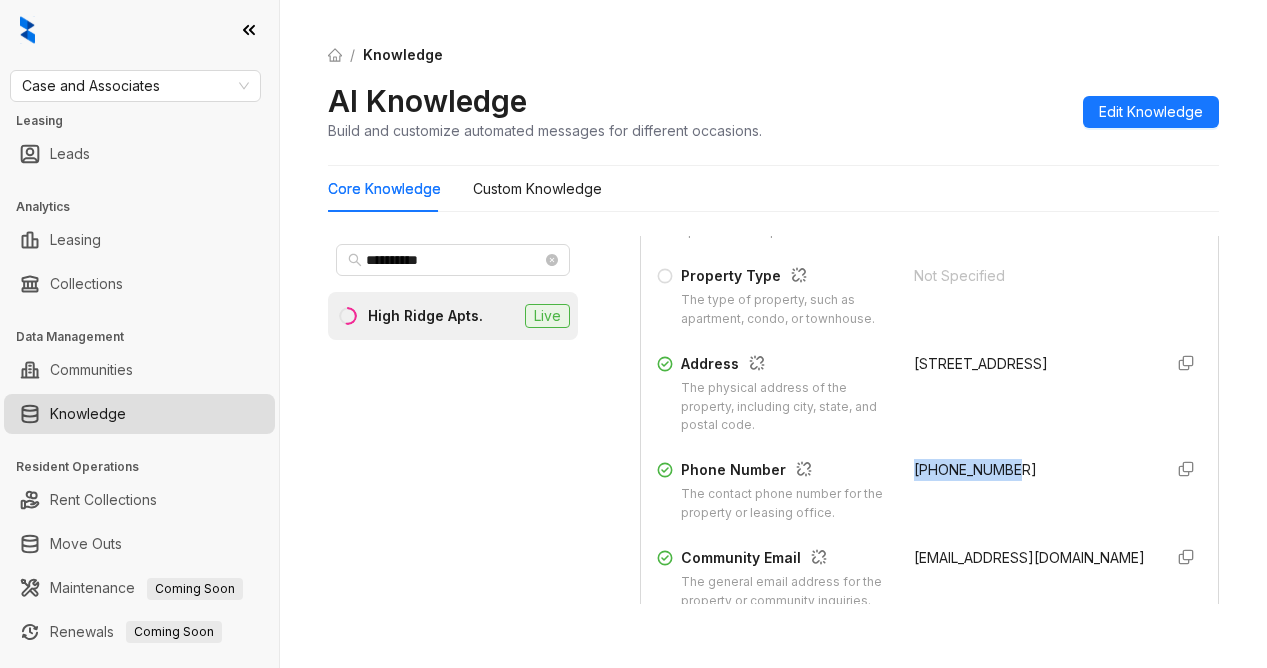 drag, startPoint x: 891, startPoint y: 486, endPoint x: 1009, endPoint y: 487, distance: 118.004234 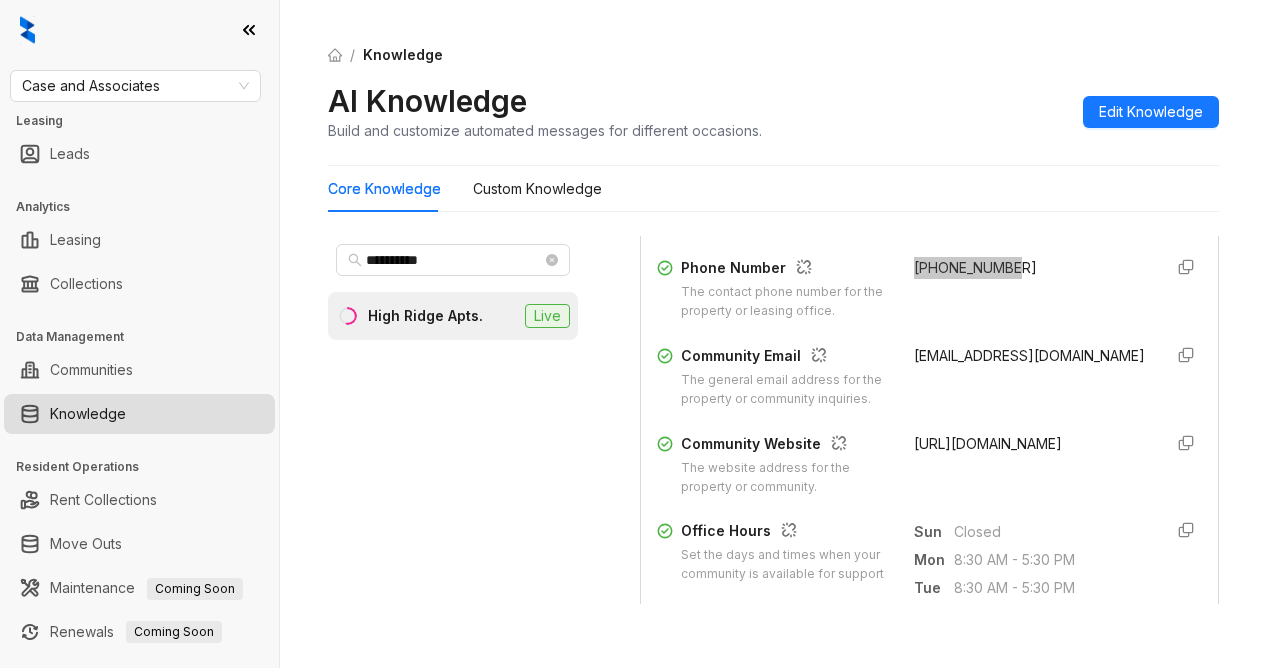 scroll, scrollTop: 500, scrollLeft: 0, axis: vertical 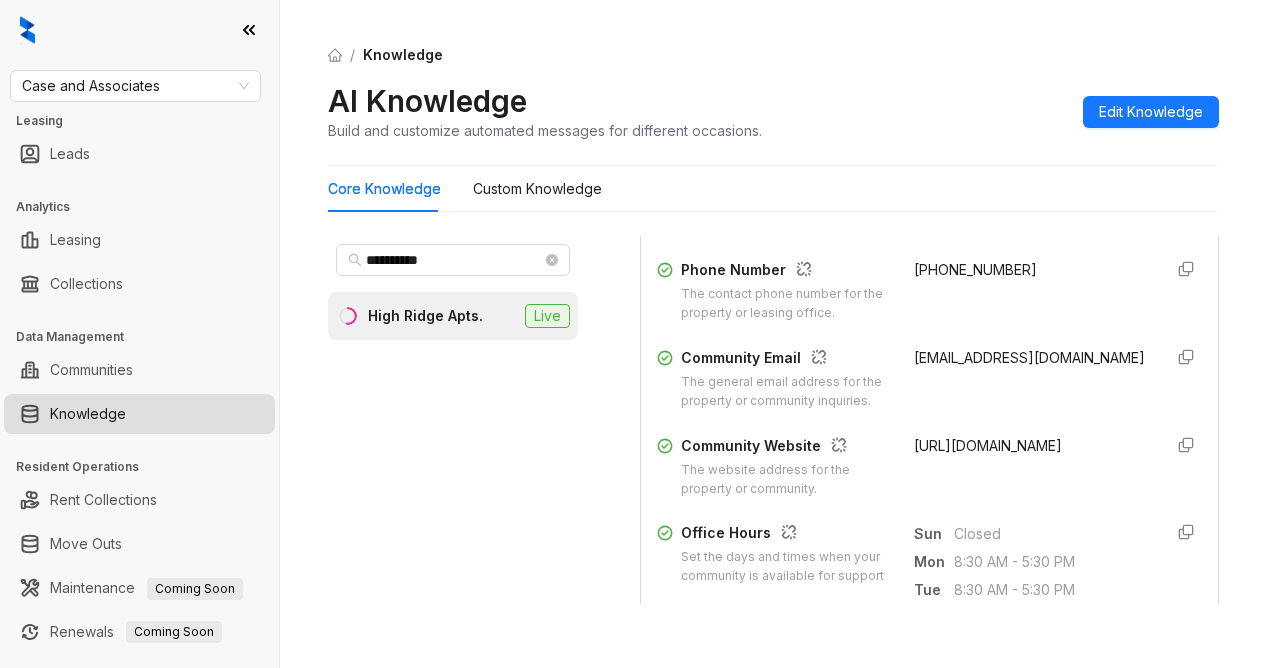 click on "/  Knowledge" at bounding box center (773, 55) 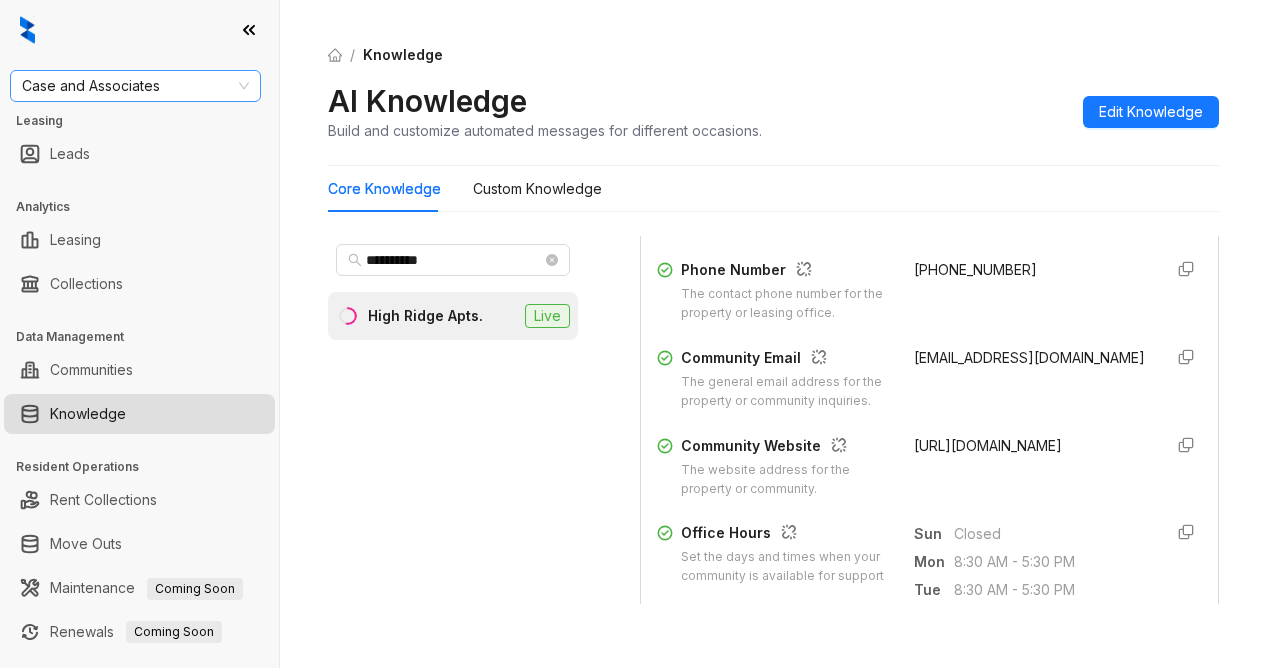 click on "Case and Associates" at bounding box center (135, 86) 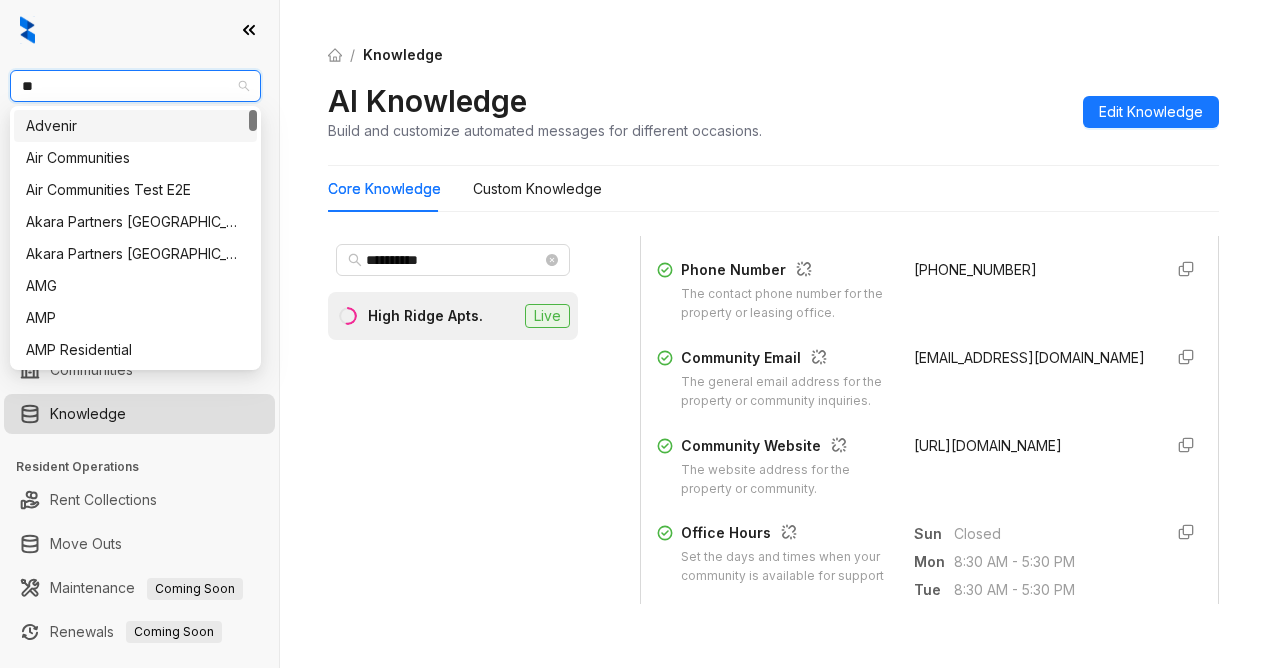 type on "***" 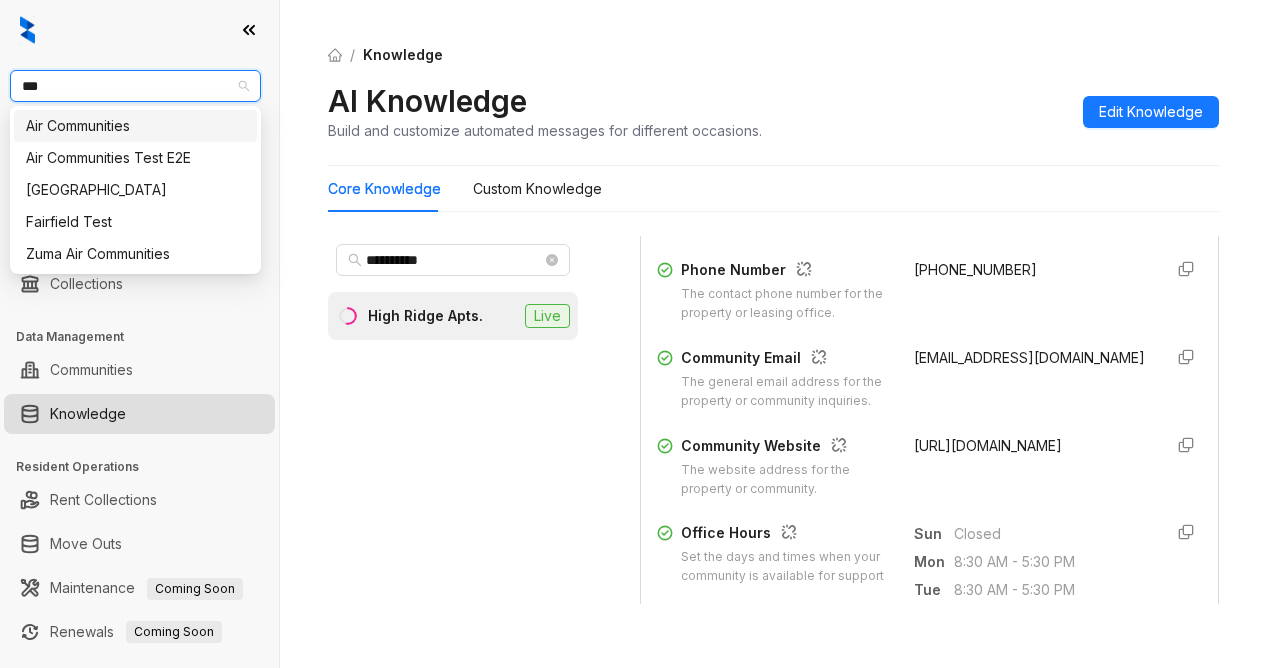 click on "Air Communities" at bounding box center [135, 126] 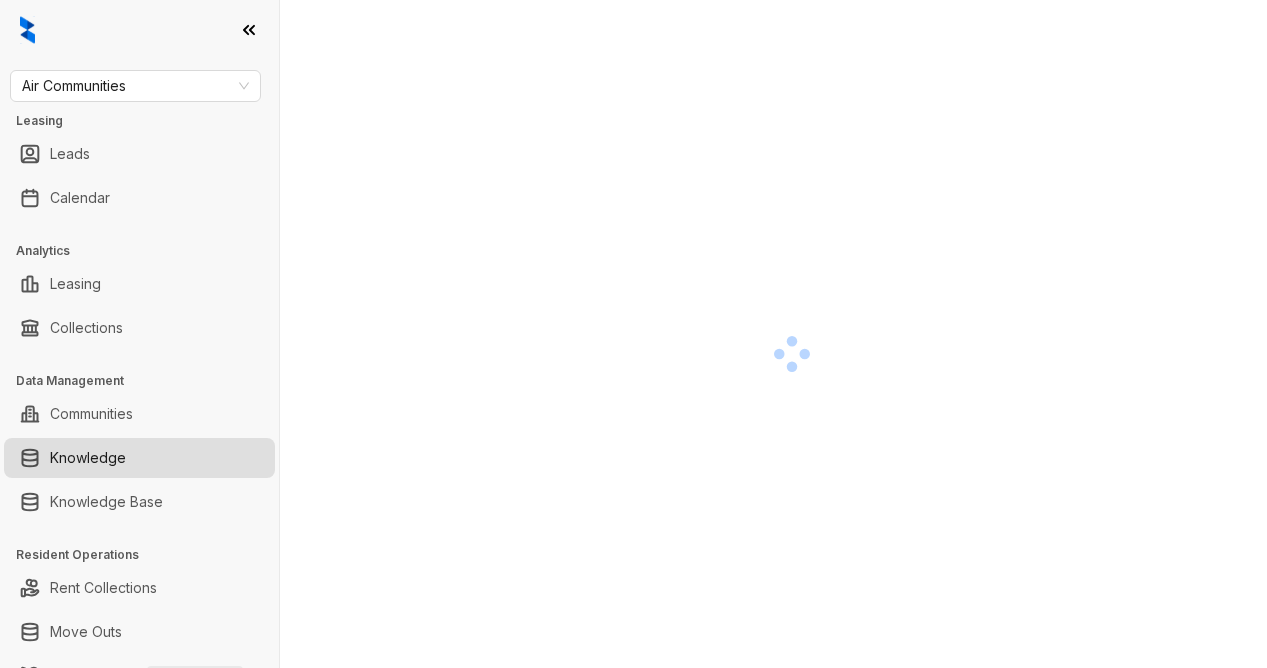 scroll, scrollTop: 0, scrollLeft: 0, axis: both 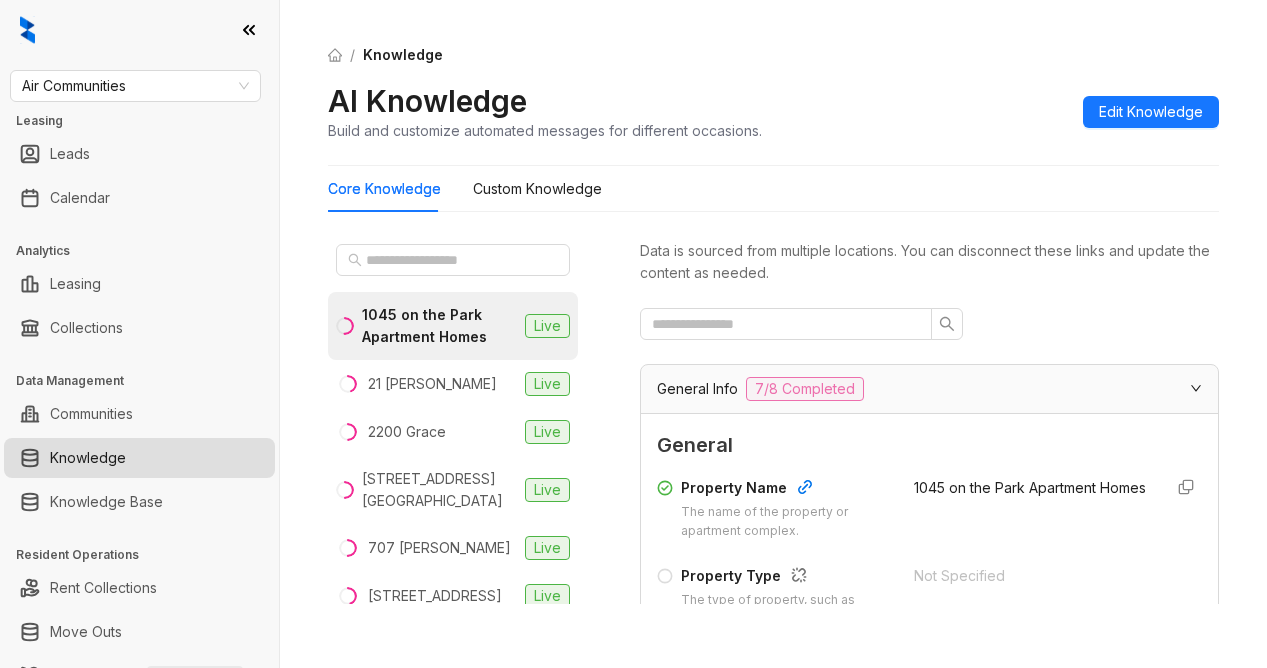 click on "/  Knowledge AI Knowledge Build and customize automated messages for different occasions. Edit Knowledge" at bounding box center (773, 93) 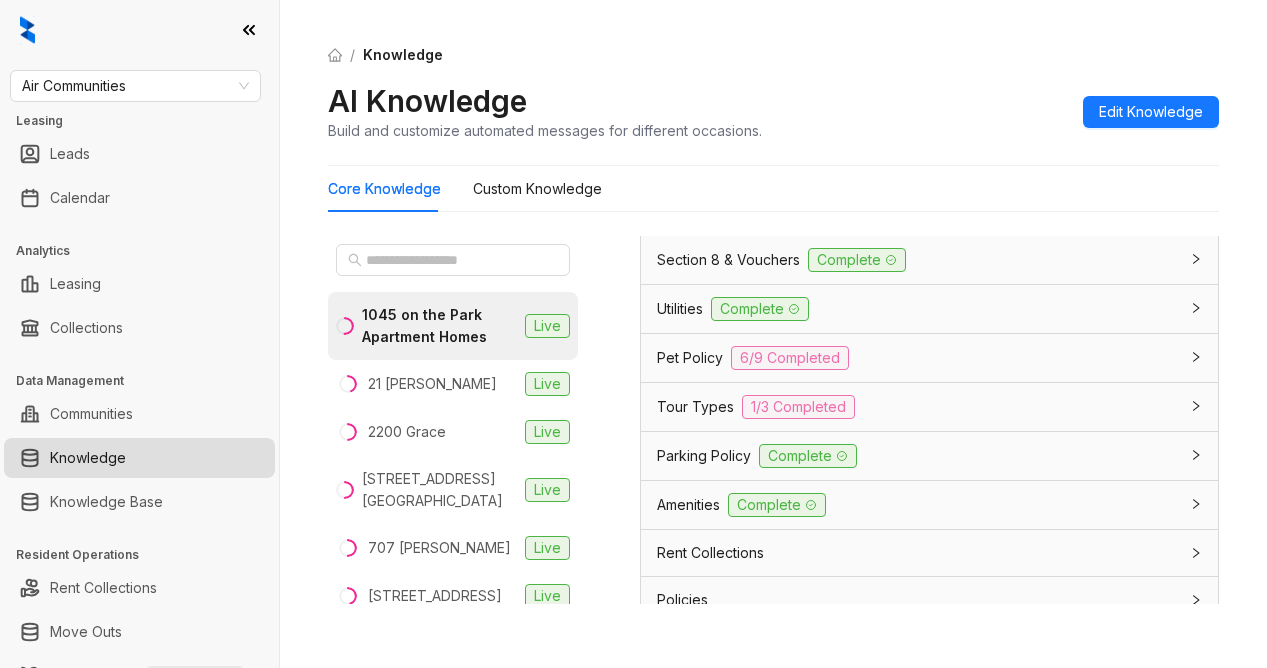 scroll, scrollTop: 1600, scrollLeft: 0, axis: vertical 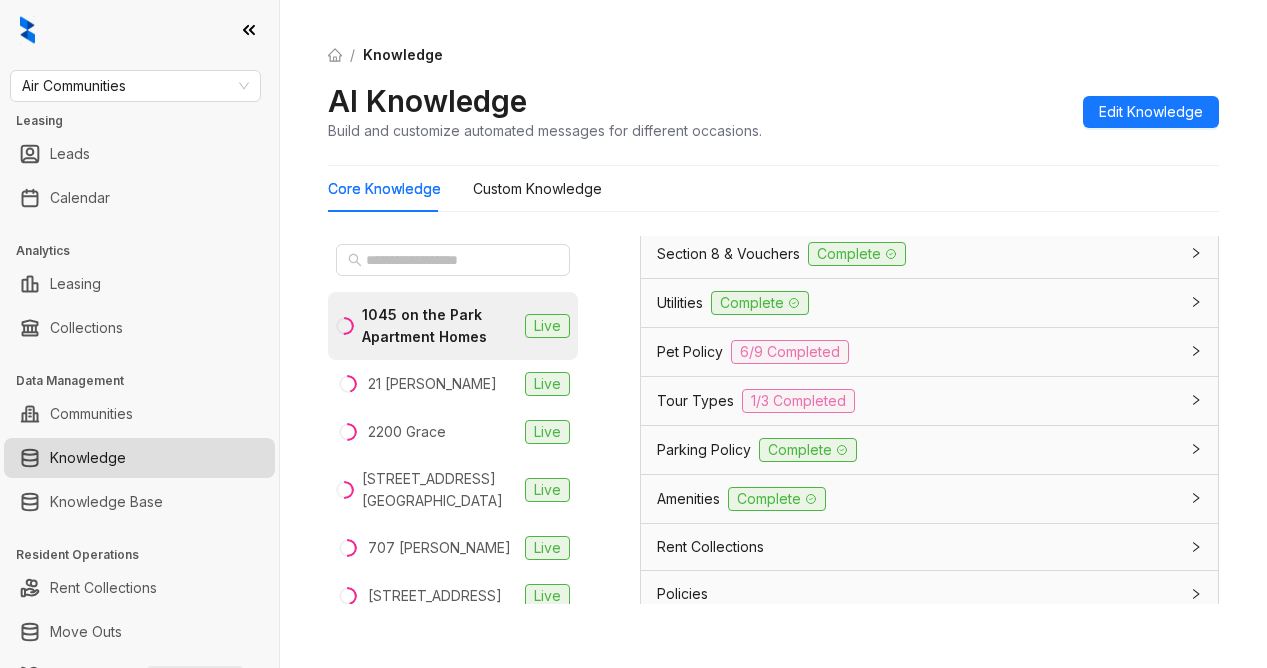 click on "Tour Types" at bounding box center (695, 401) 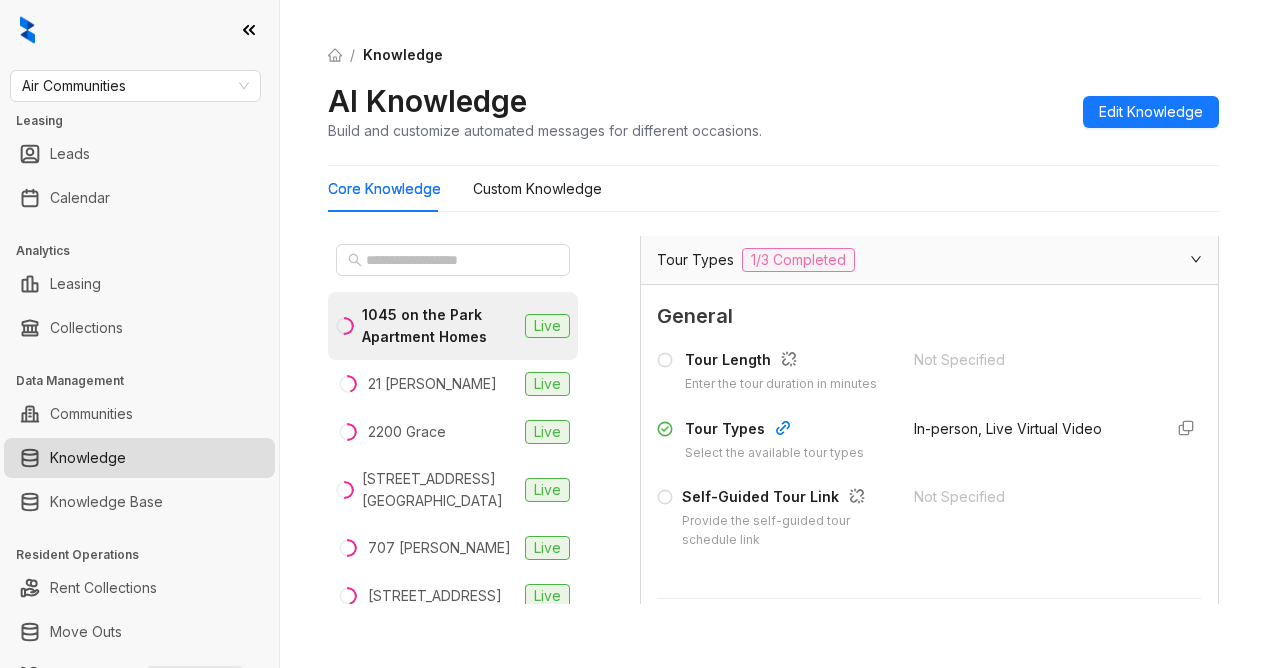 scroll, scrollTop: 1800, scrollLeft: 0, axis: vertical 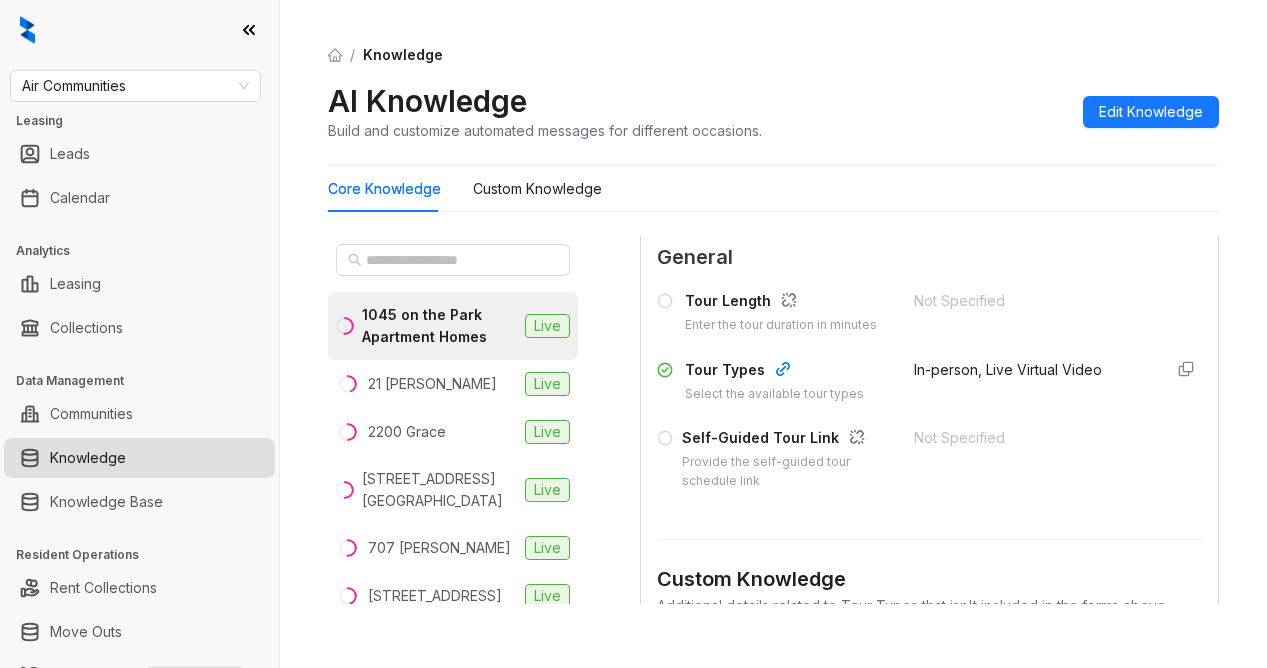 click on "AI Knowledge Build and customize automated messages for different occasions. Edit Knowledge" at bounding box center [773, 111] 